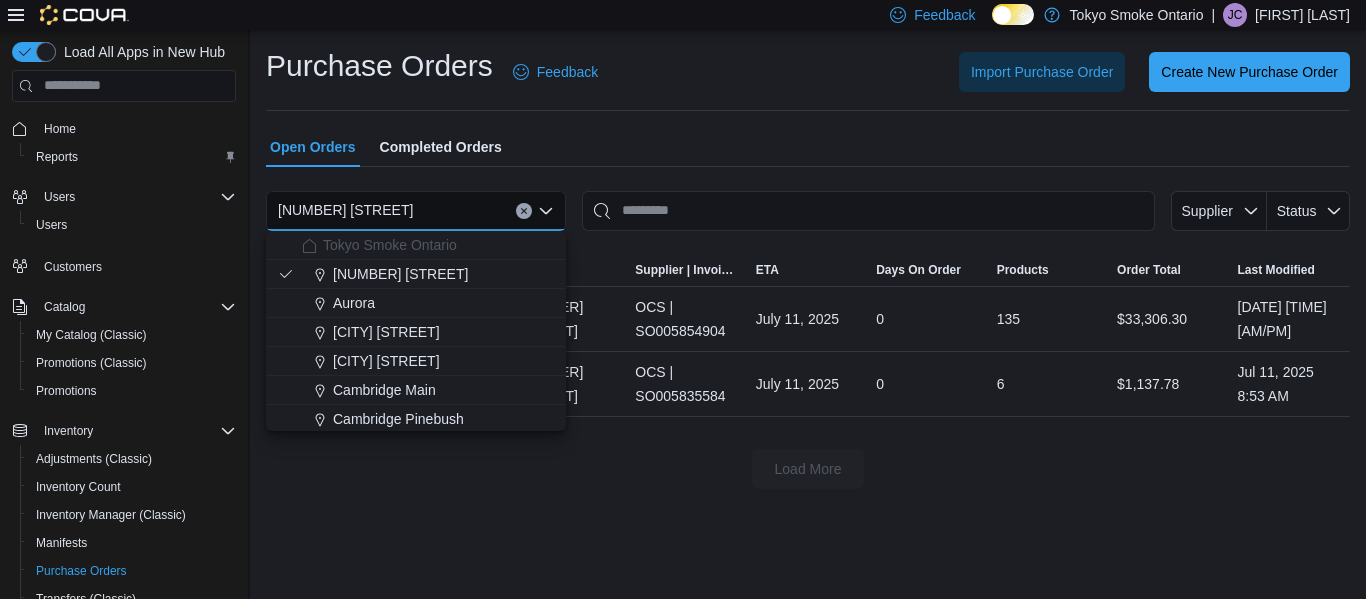 scroll, scrollTop: 0, scrollLeft: 0, axis: both 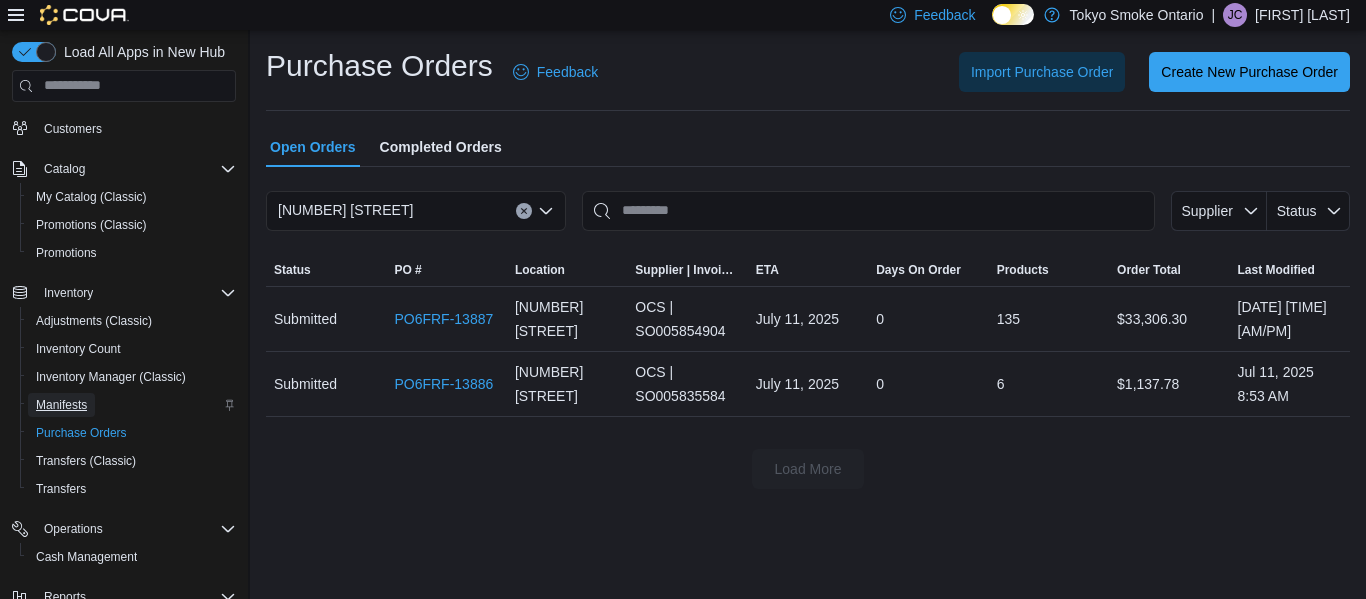 click on "Manifests" at bounding box center [61, 405] 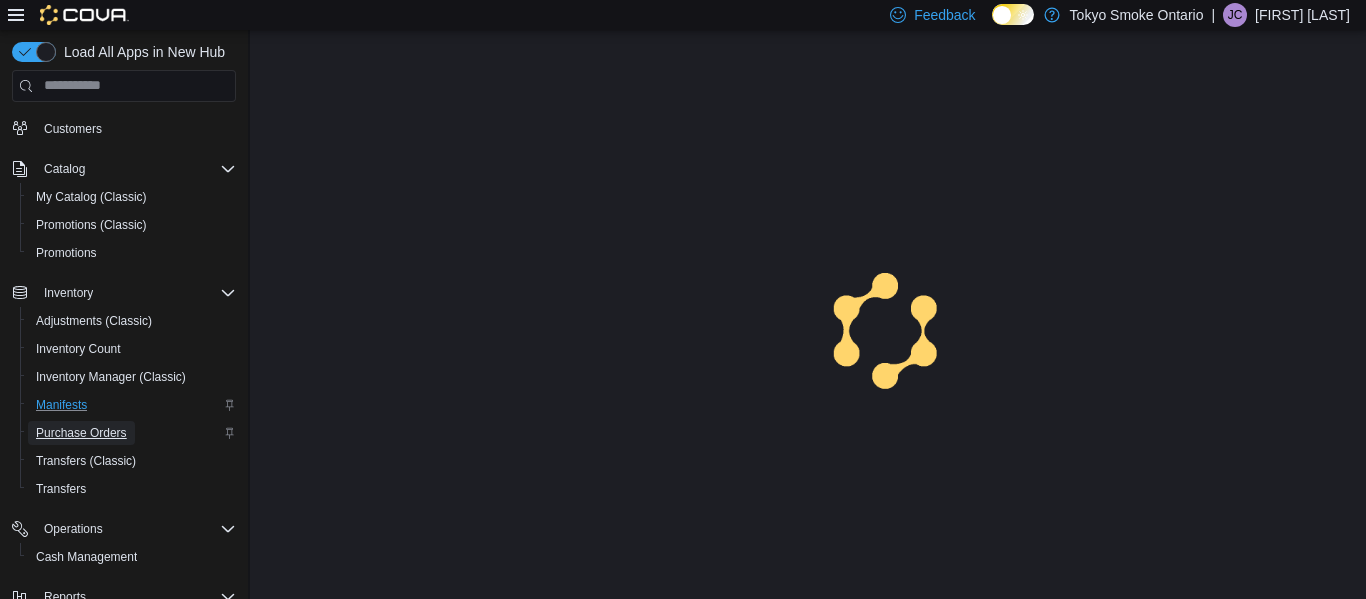 click on "Purchase Orders" at bounding box center [81, 433] 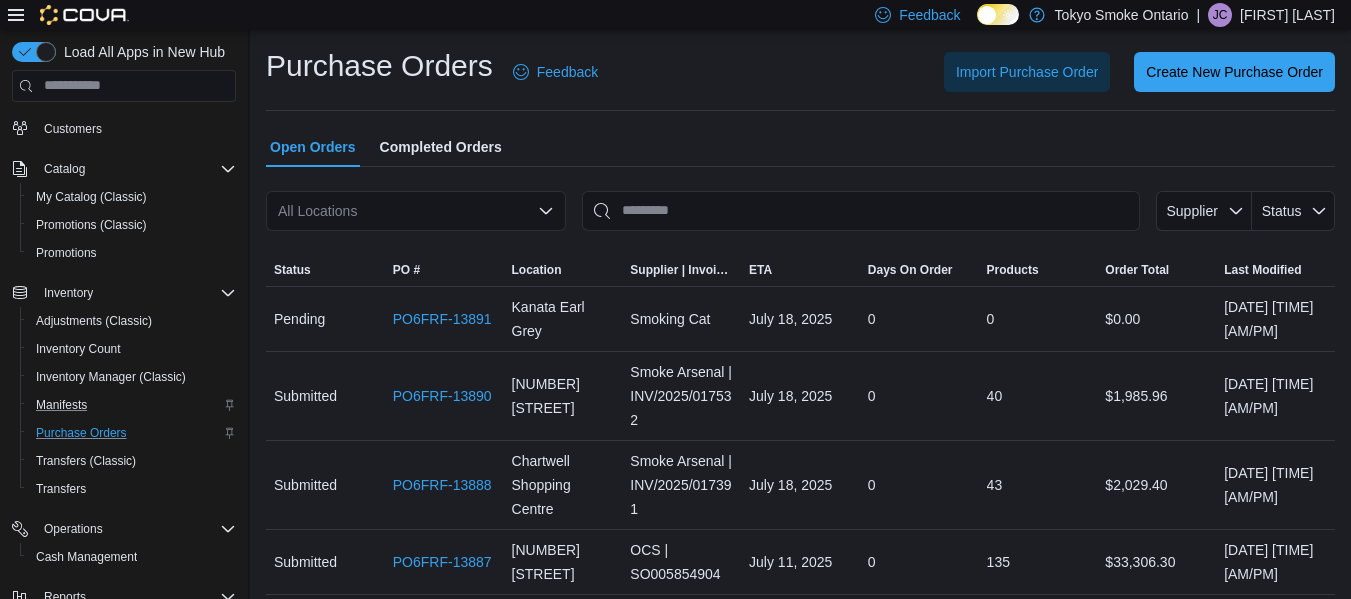 click on "All Locations" at bounding box center (416, 211) 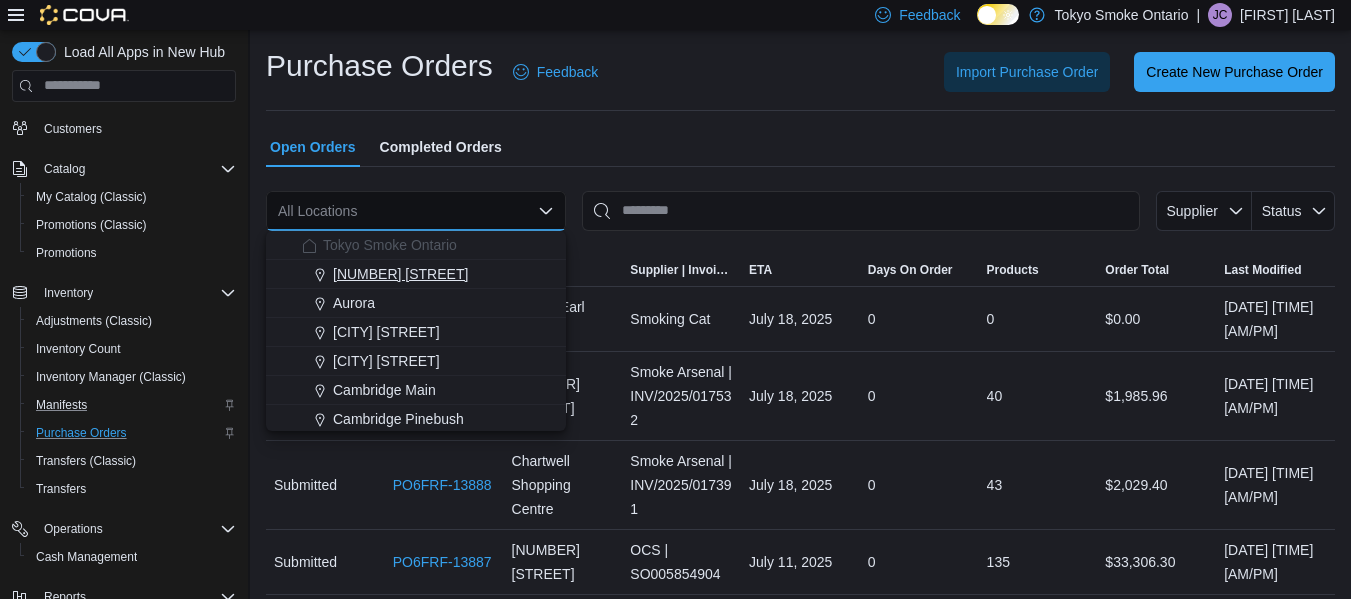 click on "[NUMBER] [STREET]" at bounding box center [400, 274] 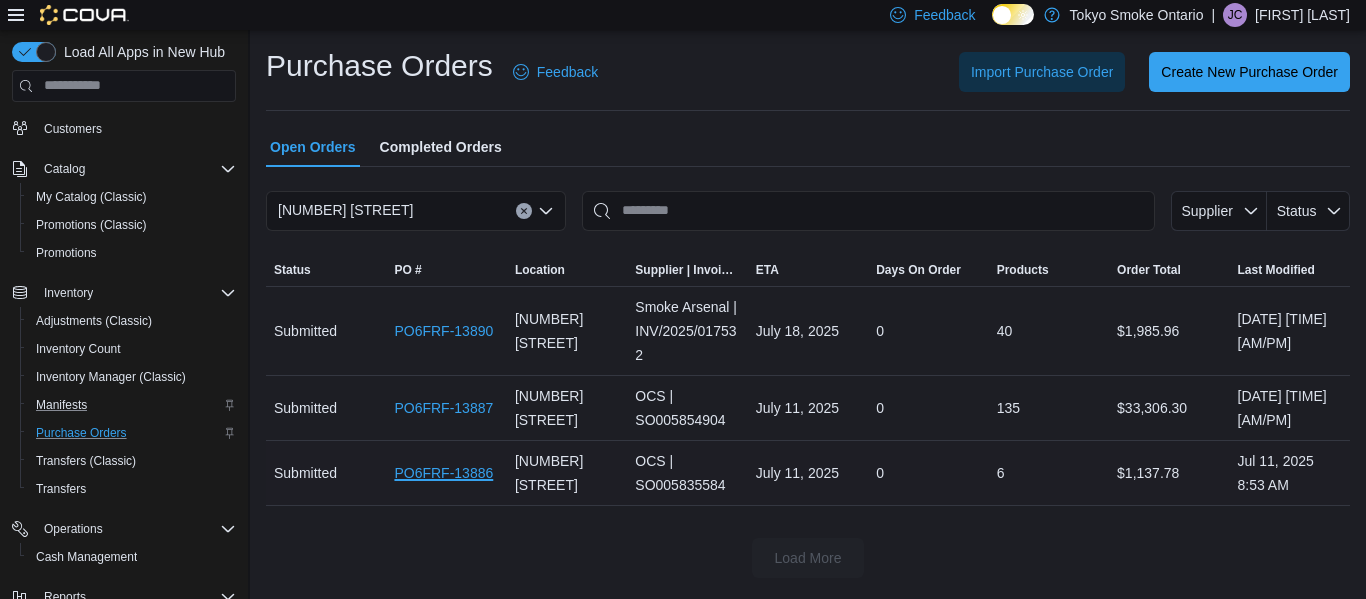 click on "PO6FRF-13886" at bounding box center (443, 473) 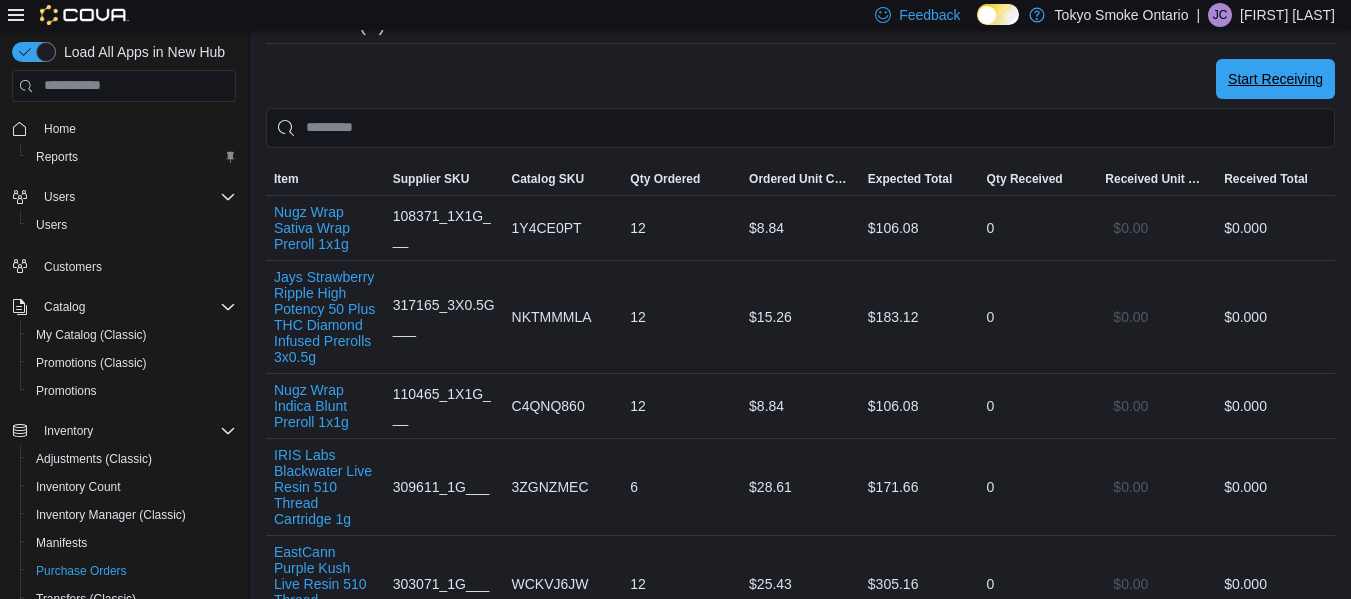scroll, scrollTop: 561, scrollLeft: 0, axis: vertical 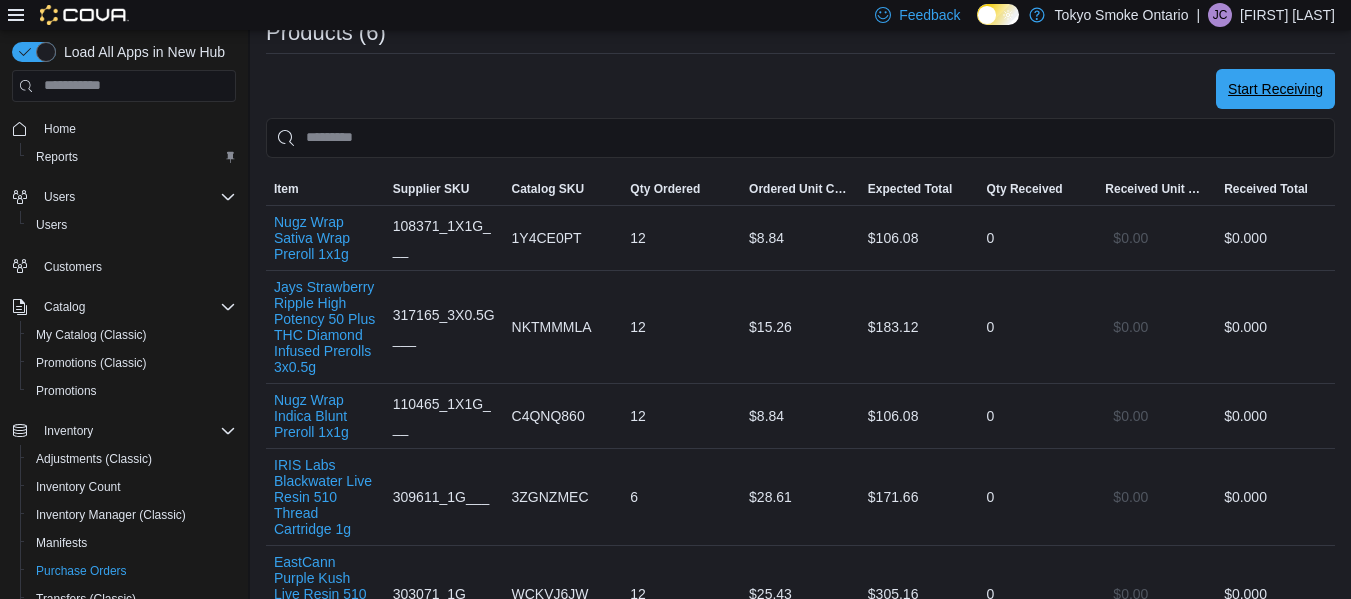 click on "Start Receiving" at bounding box center [1275, 89] 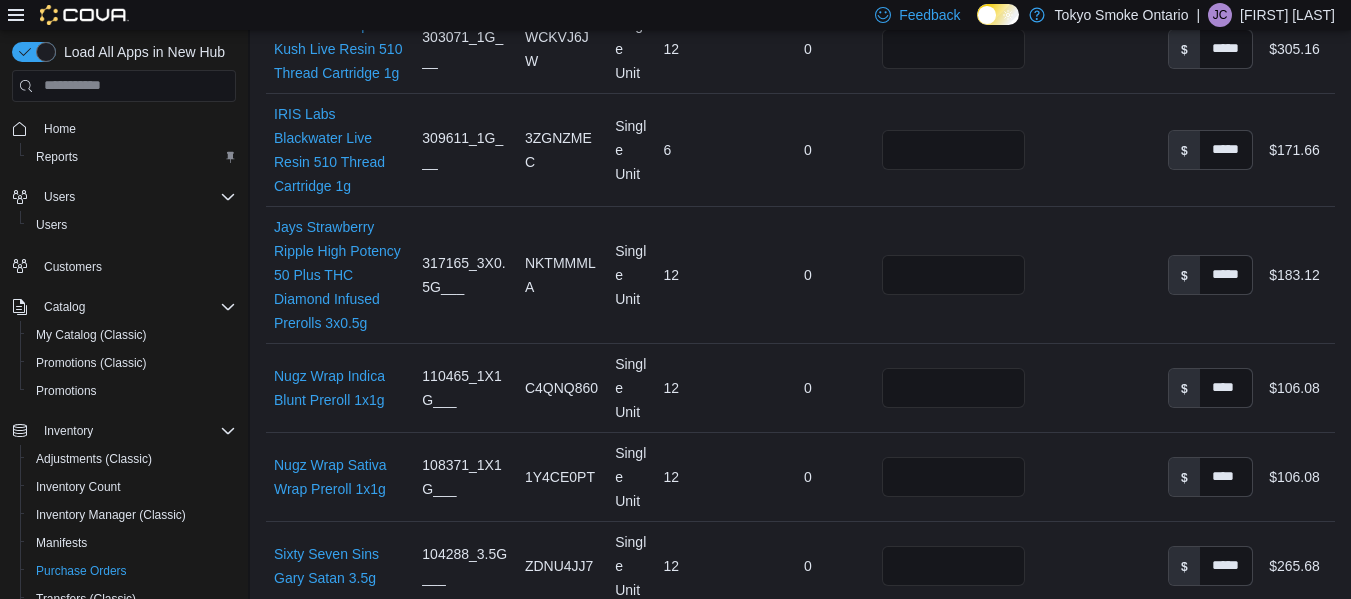 scroll, scrollTop: 931, scrollLeft: 0, axis: vertical 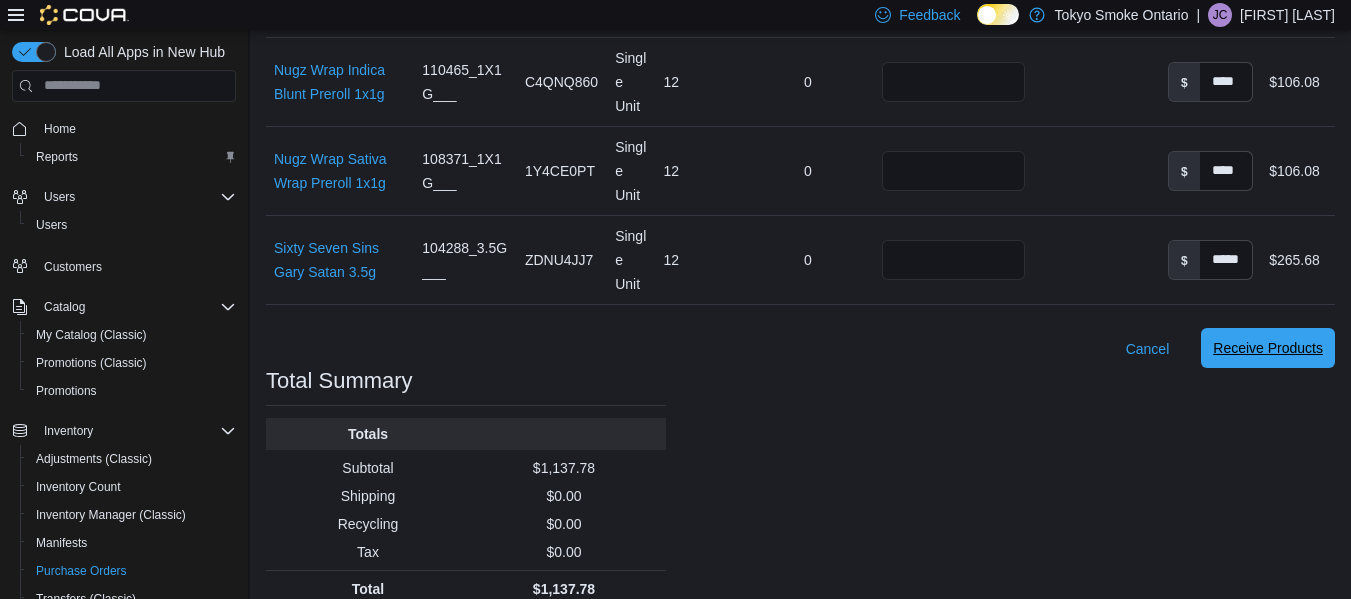 click on "Receive Products" at bounding box center (1268, 348) 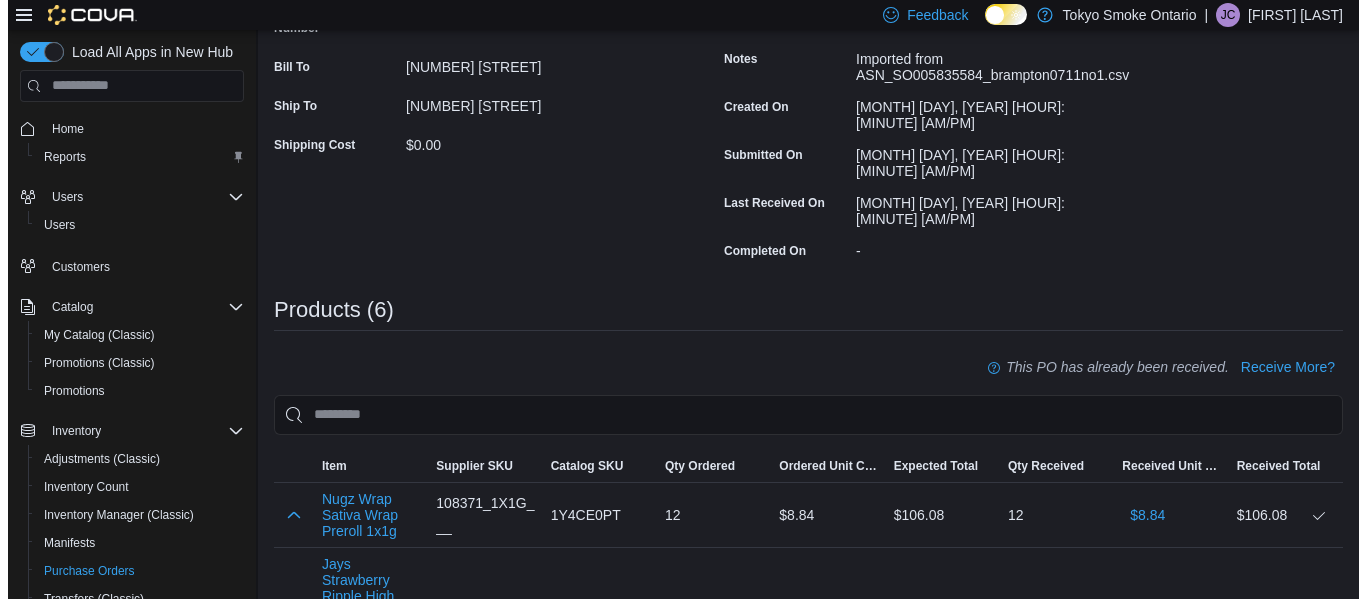 scroll, scrollTop: 0, scrollLeft: 0, axis: both 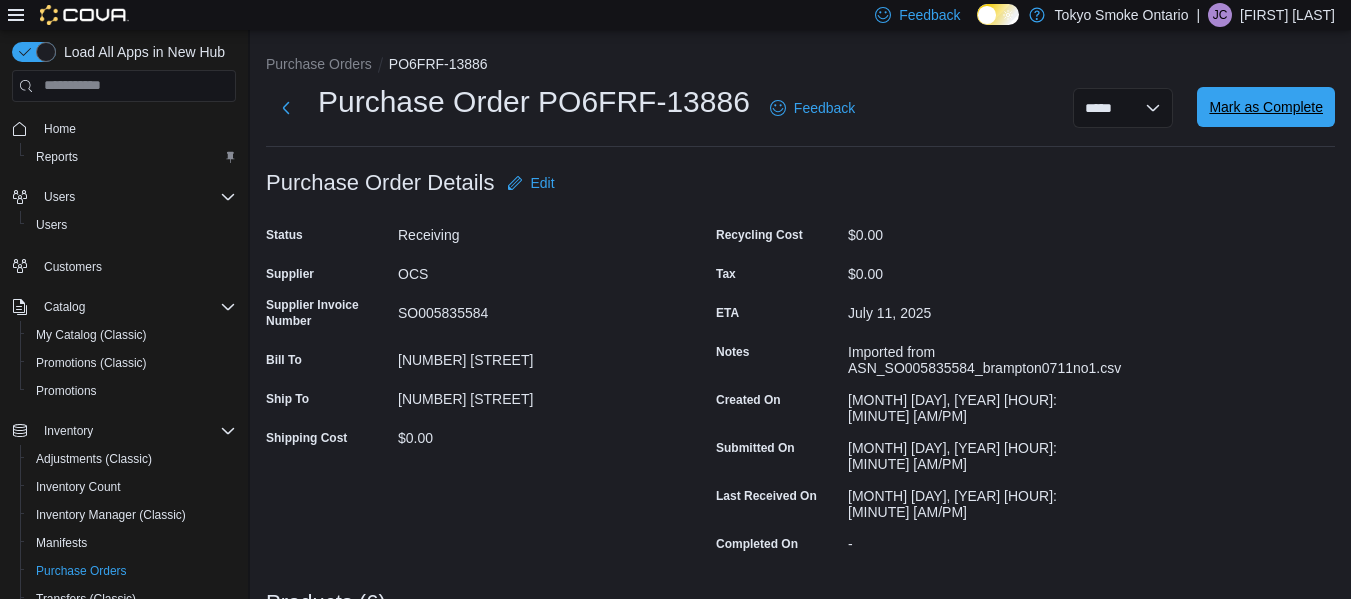 click on "Mark as Complete" at bounding box center [1266, 107] 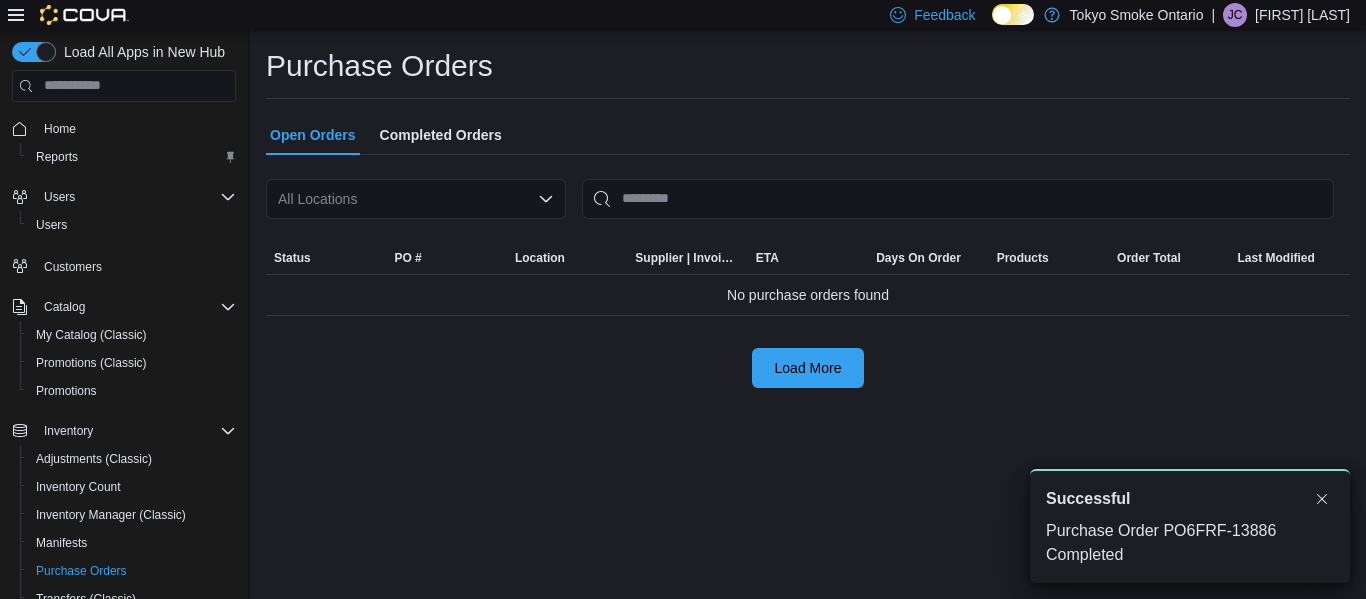 scroll, scrollTop: 0, scrollLeft: 0, axis: both 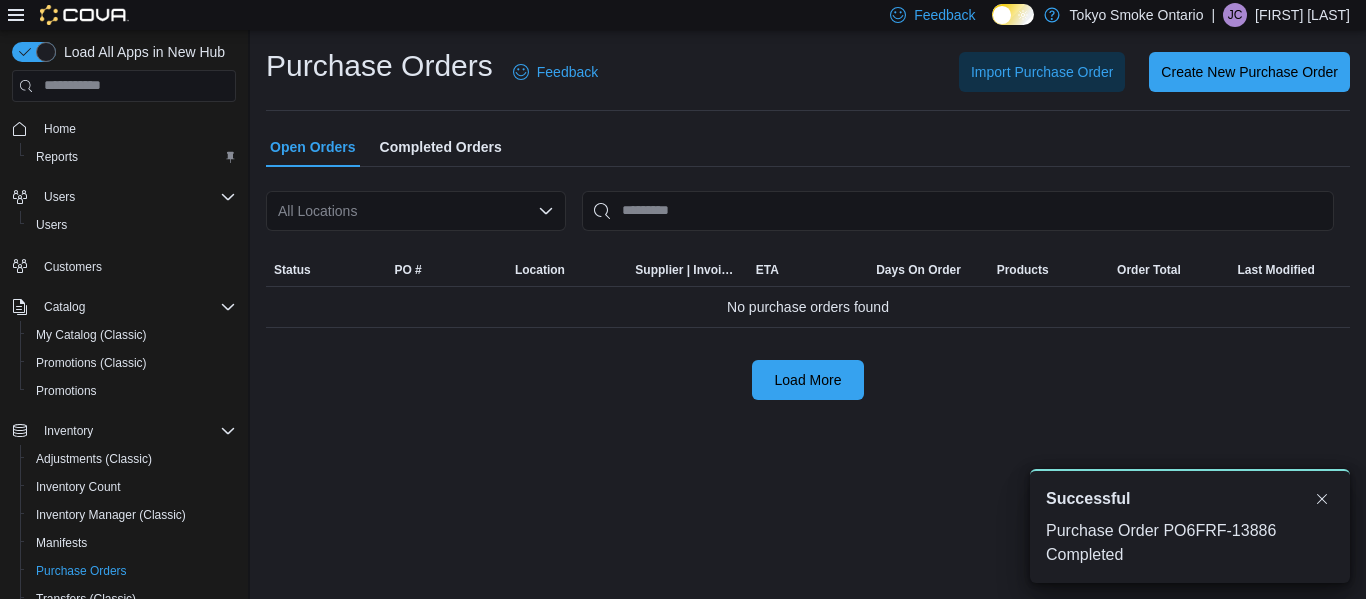 click on "All Locations" at bounding box center (416, 211) 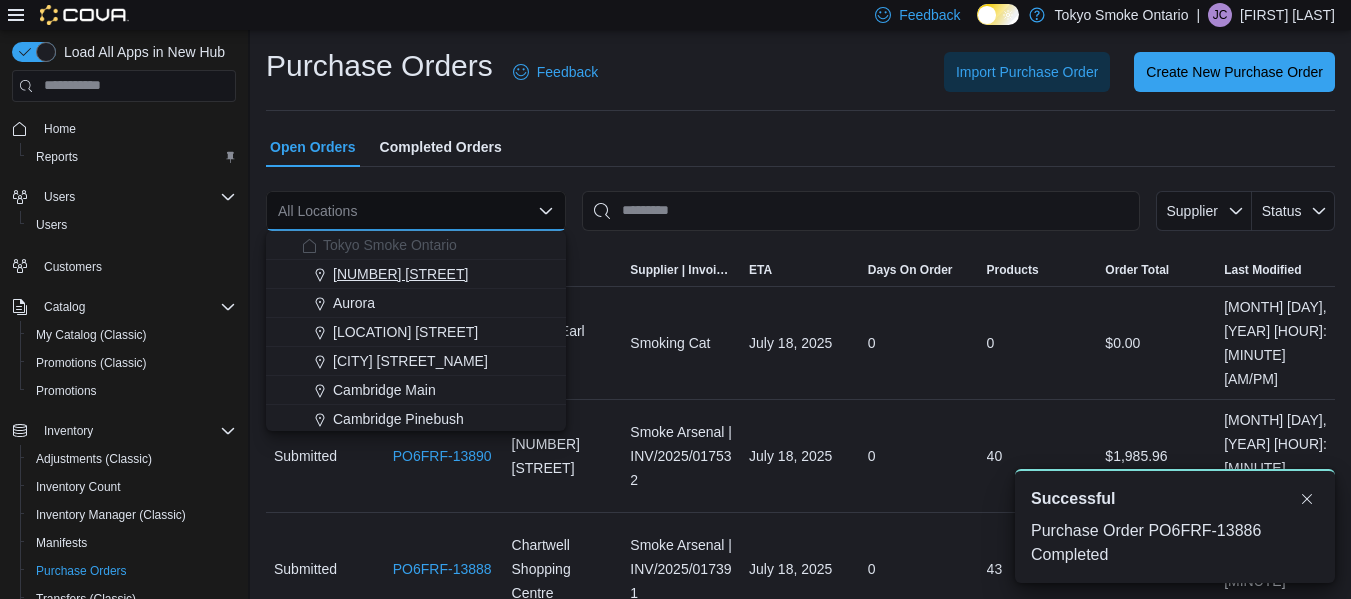 click on "[NUMBER] [STREET]" at bounding box center (400, 274) 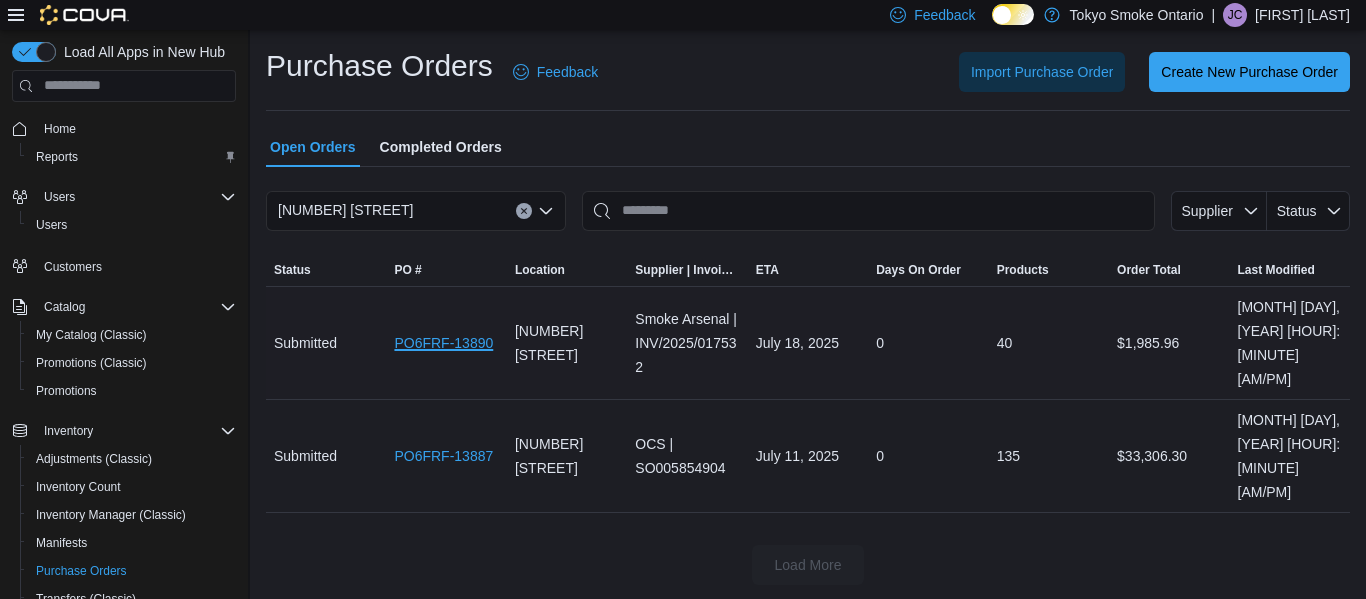 click on "PO6FRF-13890" at bounding box center [443, 343] 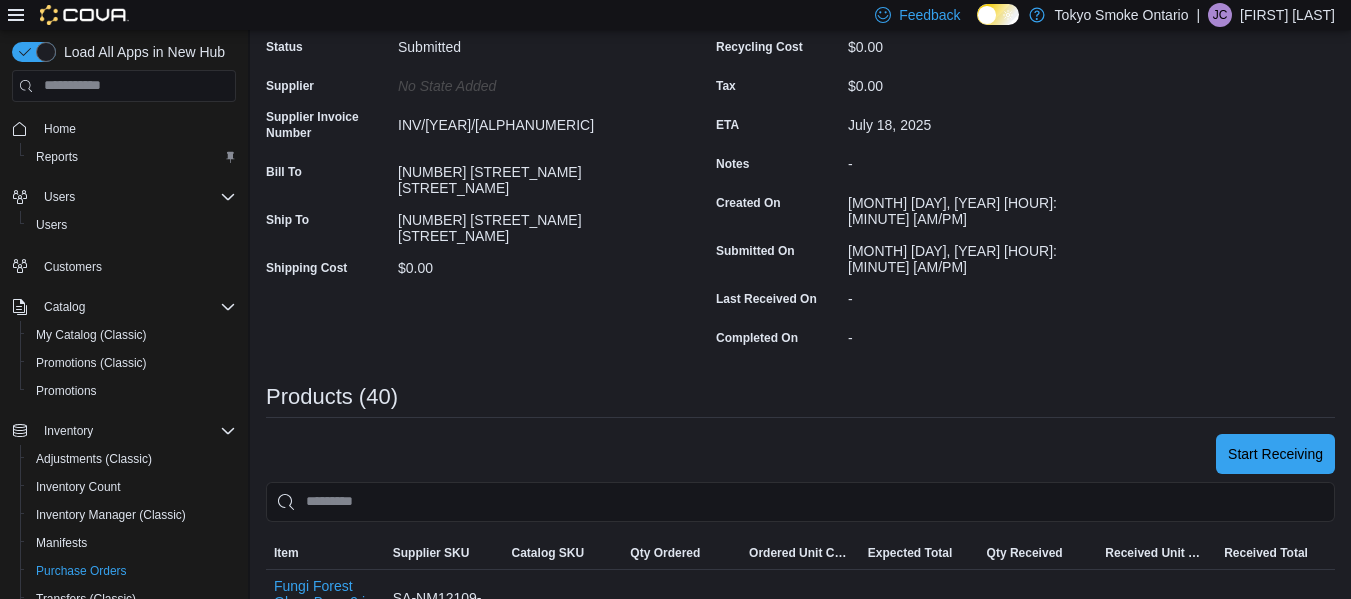 scroll, scrollTop: 220, scrollLeft: 0, axis: vertical 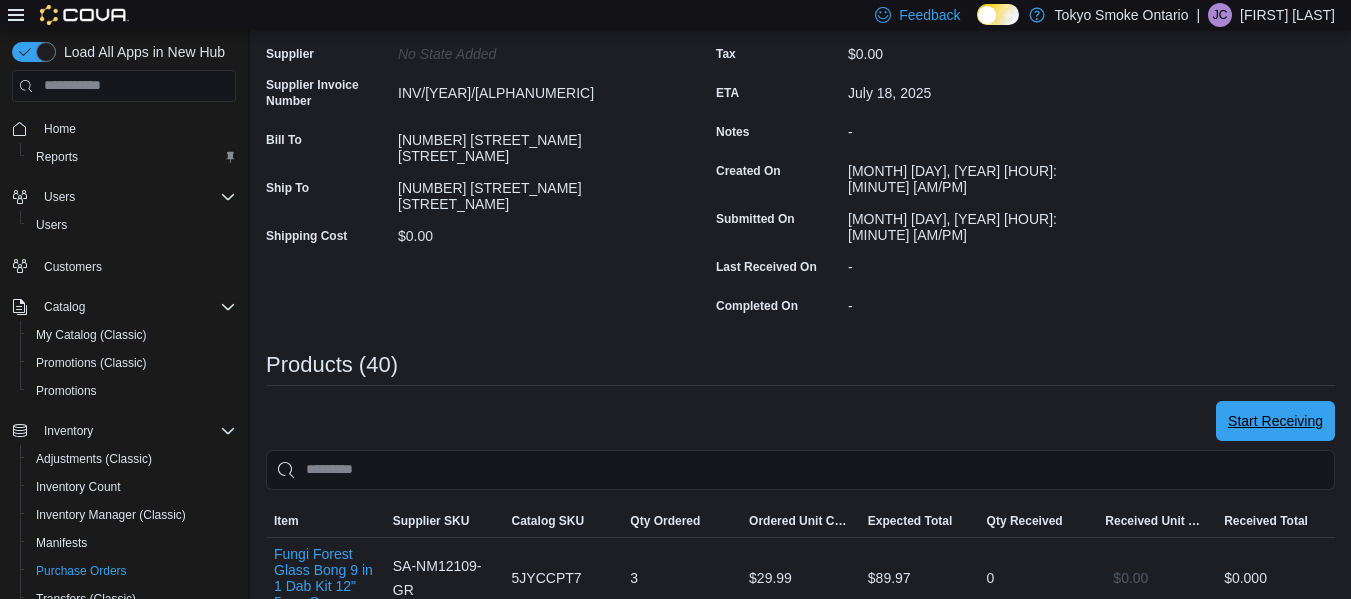 click on "Start Receiving" at bounding box center [1275, 421] 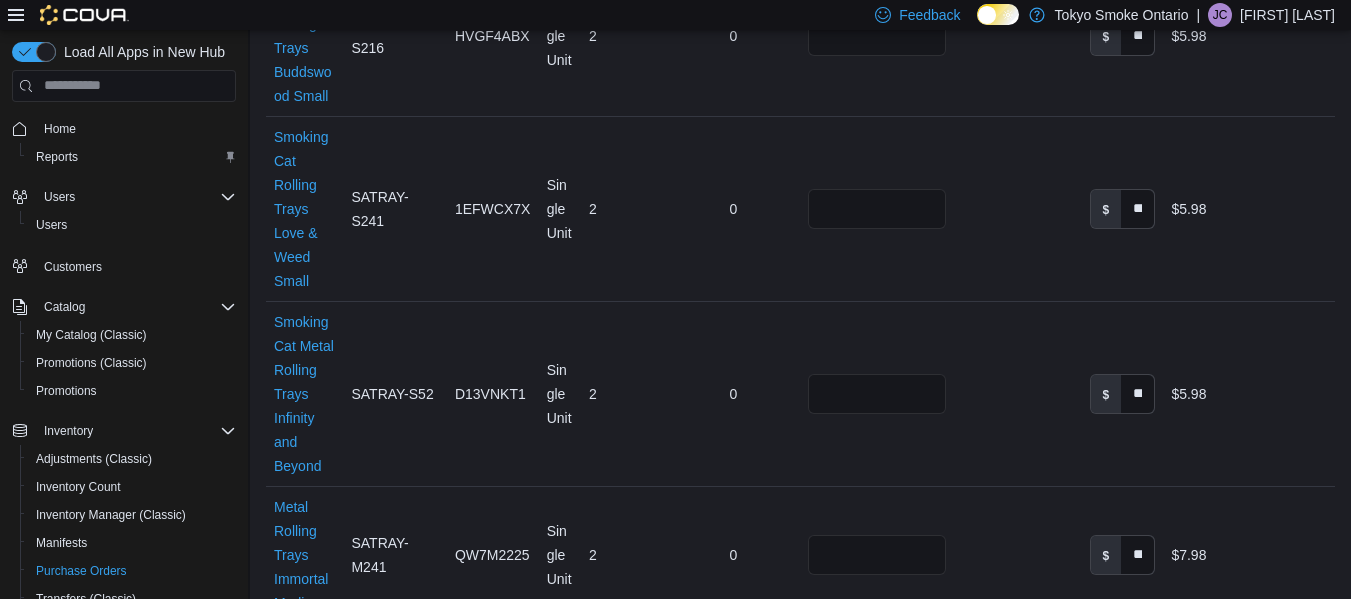 scroll, scrollTop: 5013, scrollLeft: 0, axis: vertical 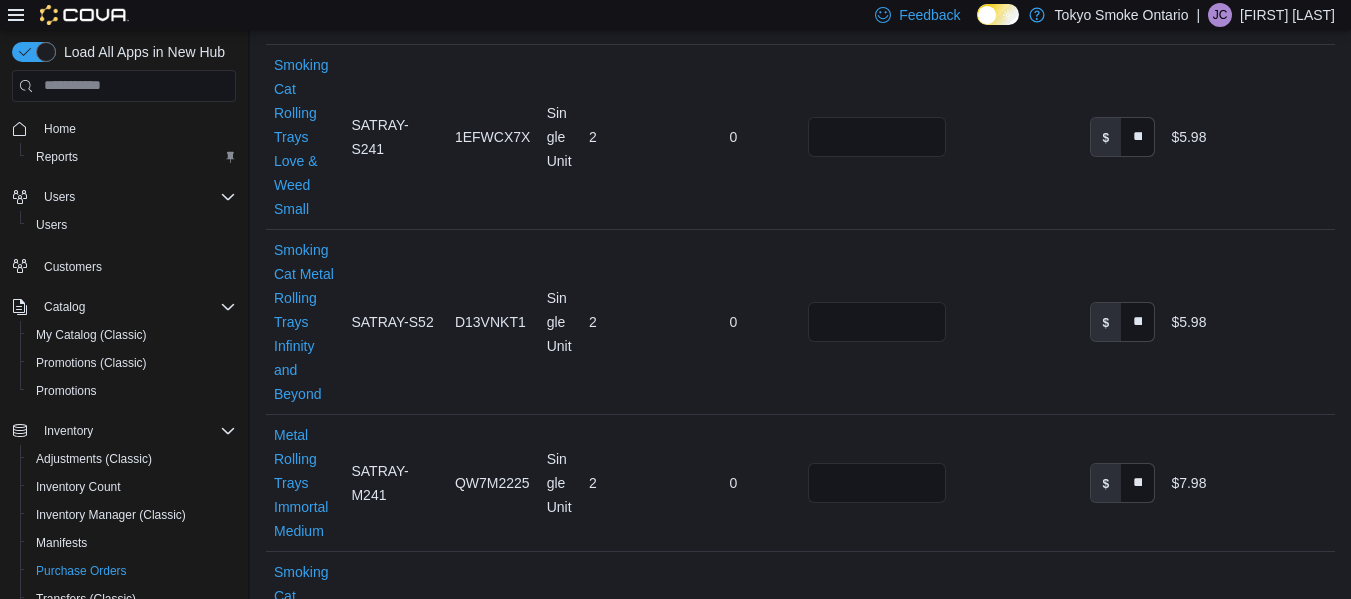 click on "Receive Products" at bounding box center [1268, 2229] 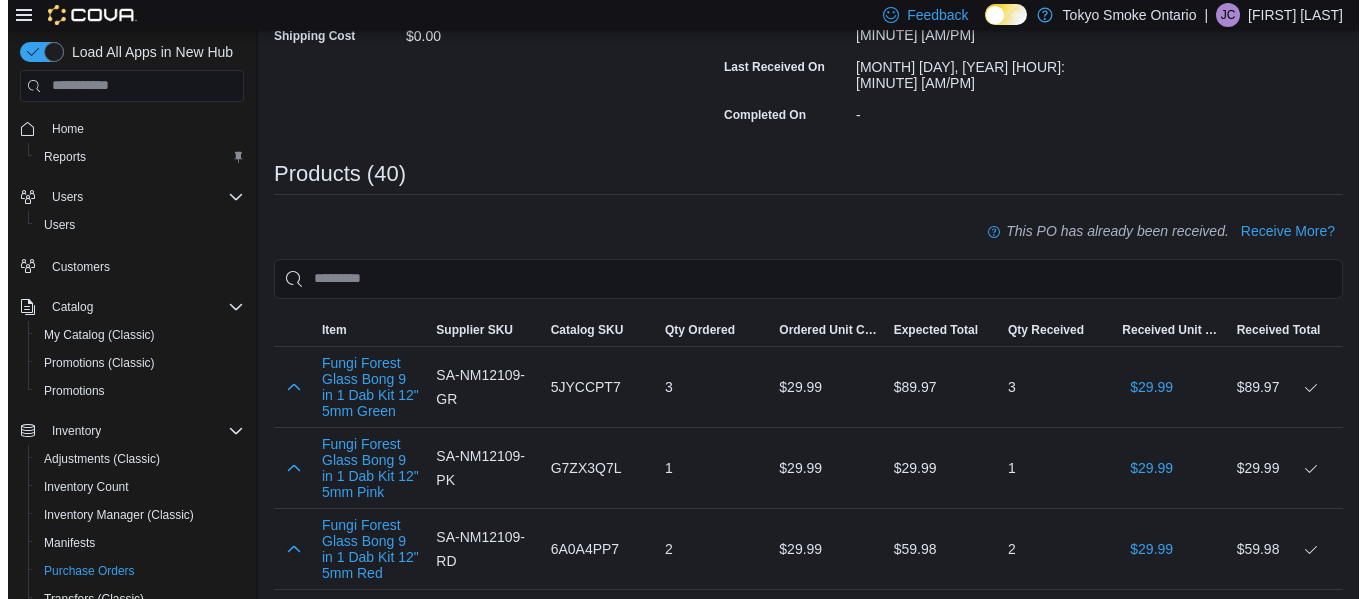 scroll, scrollTop: 0, scrollLeft: 0, axis: both 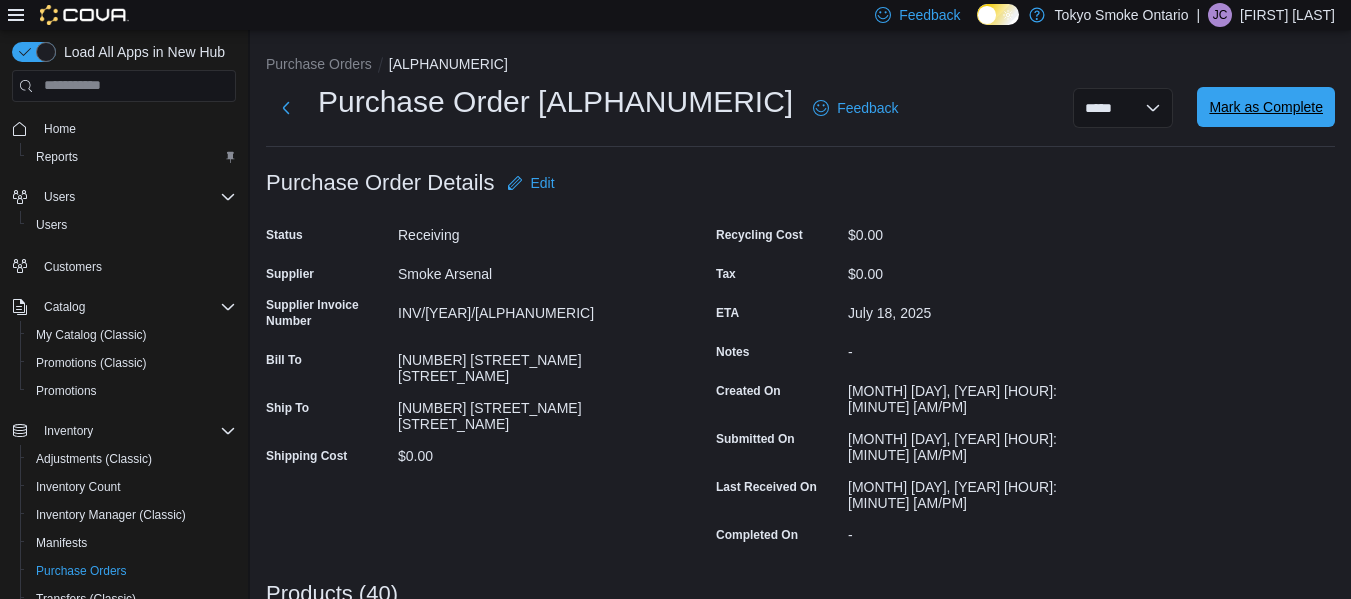 click on "Mark as Complete" at bounding box center (1266, 107) 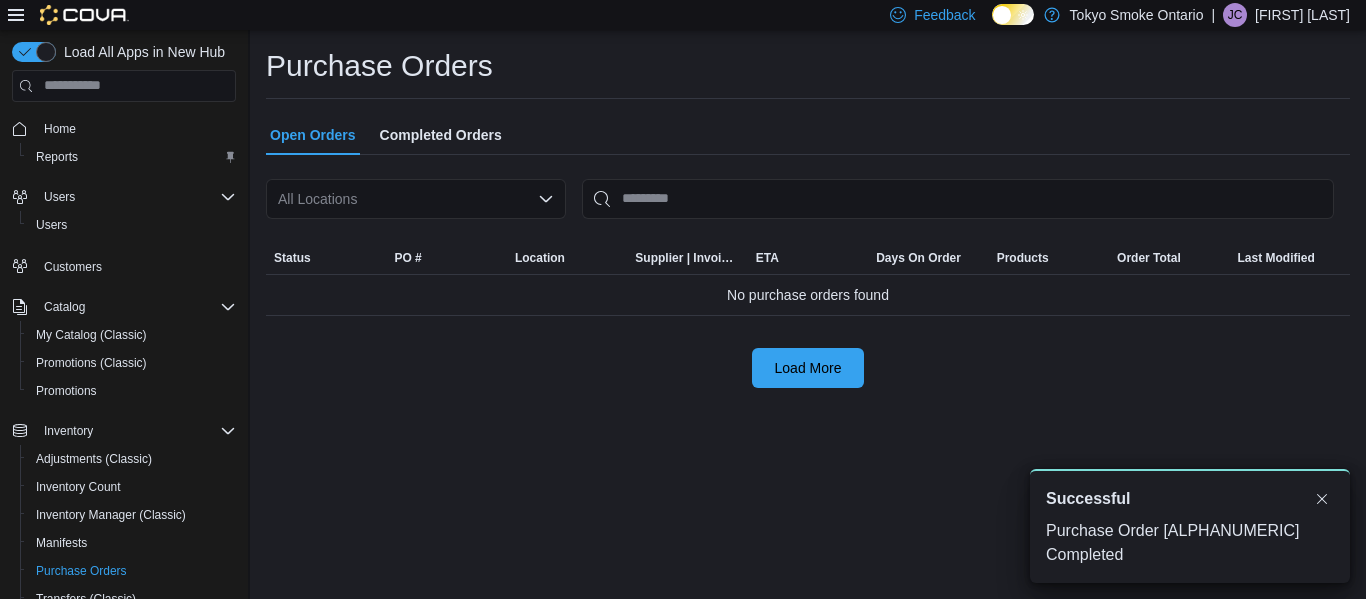 scroll, scrollTop: 0, scrollLeft: 0, axis: both 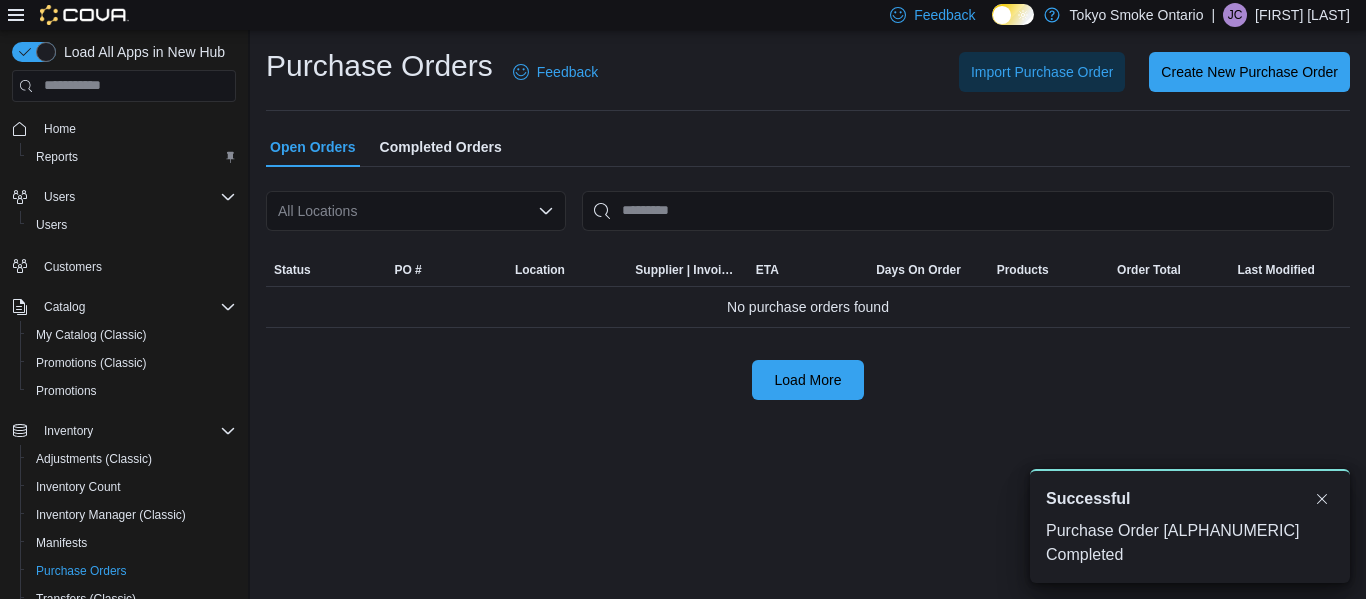 click on "All Locations" at bounding box center (416, 211) 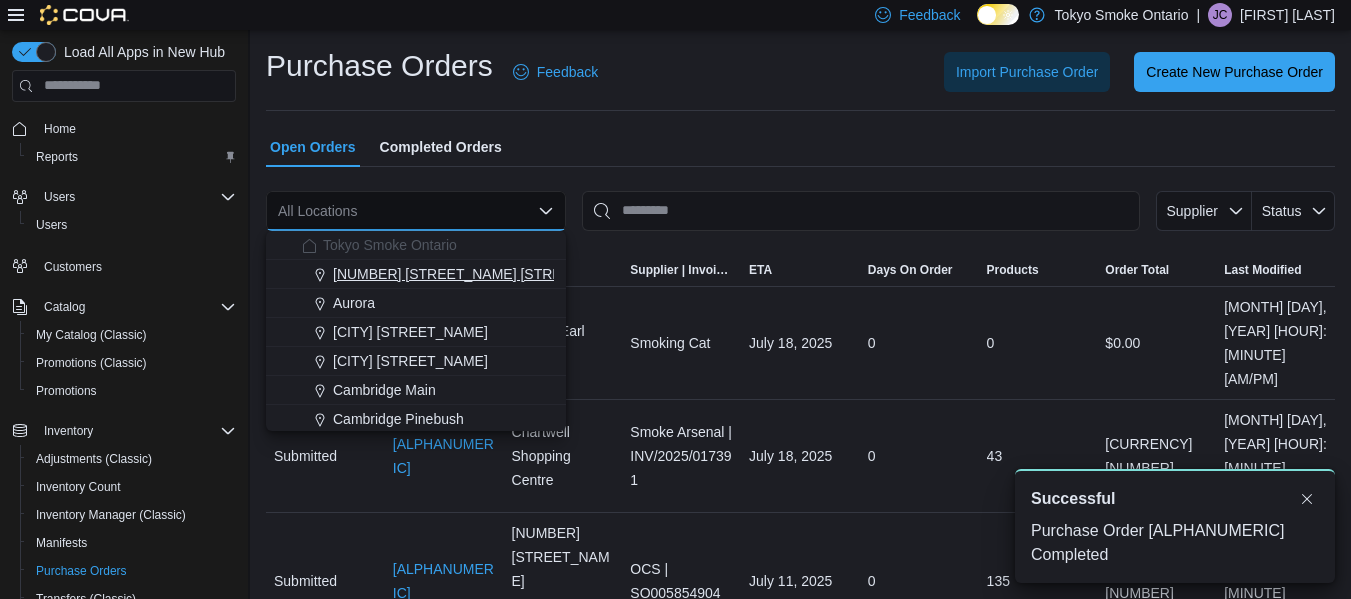 click on "[NUMBER] [STREET]" at bounding box center [428, 274] 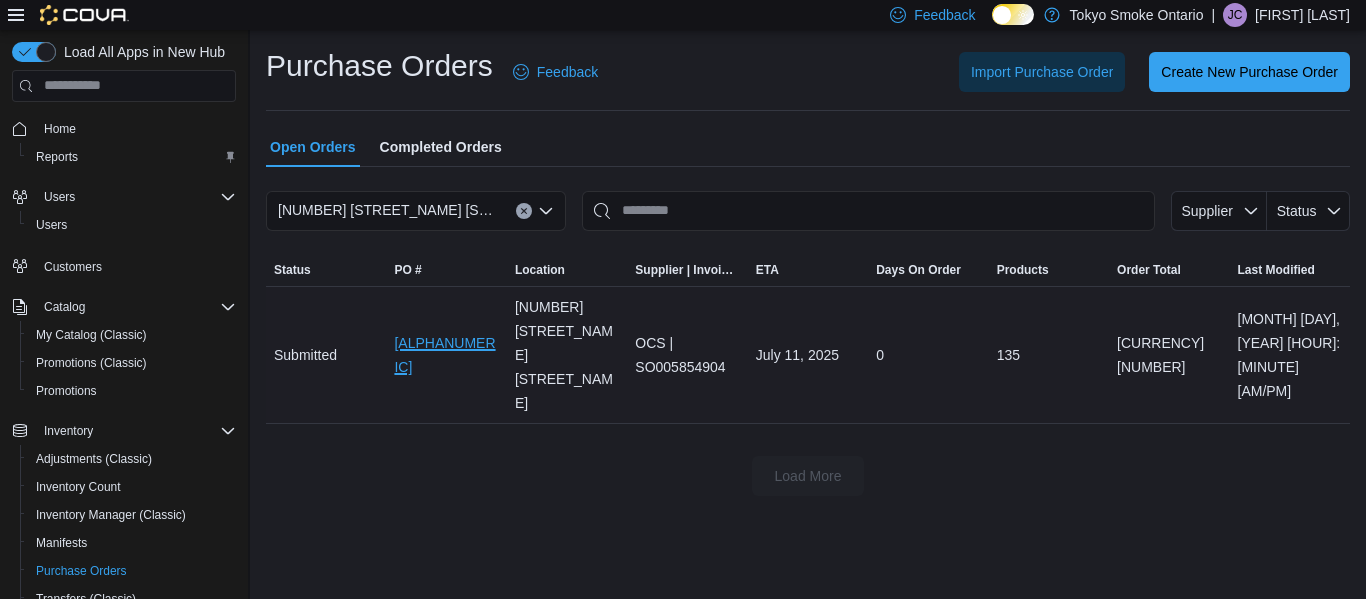 click on "PO6FRF-13887" at bounding box center (446, 355) 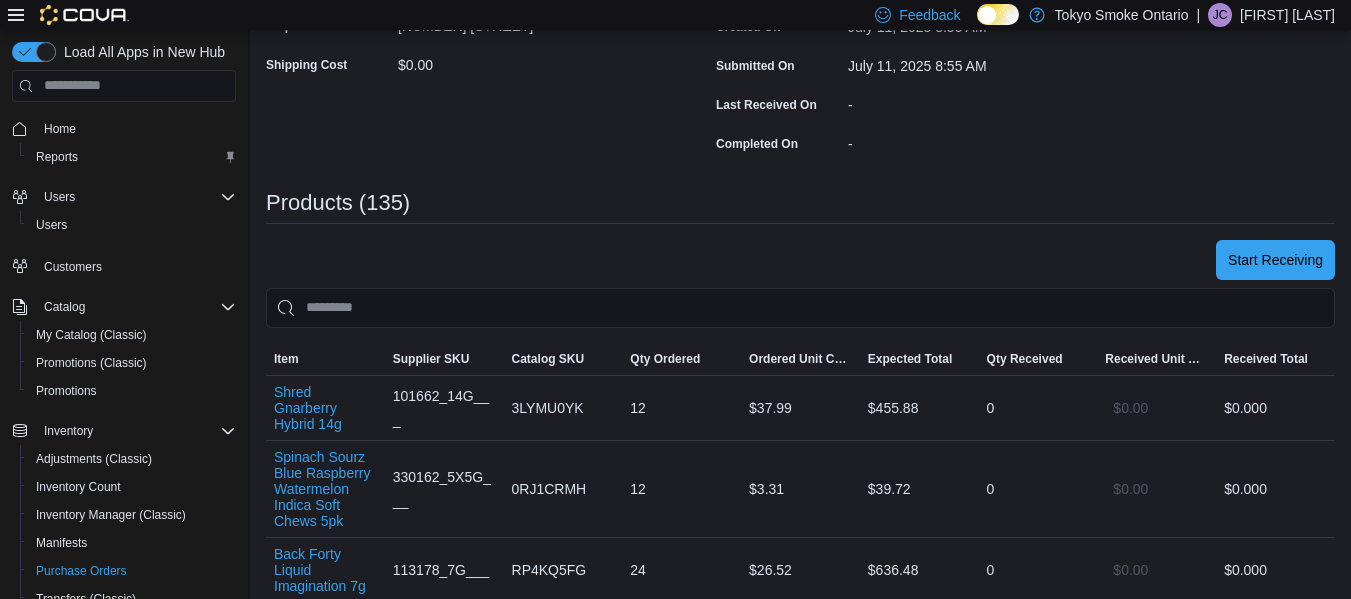 scroll, scrollTop: 456, scrollLeft: 0, axis: vertical 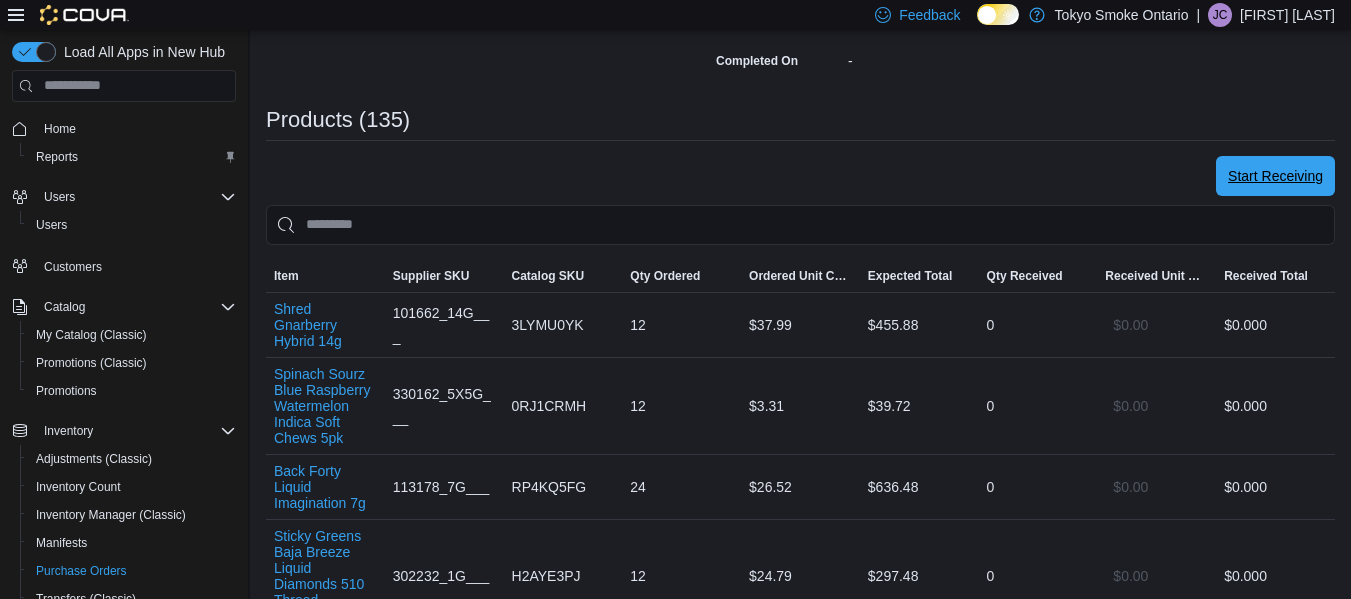 click on "Start Receiving" at bounding box center (1275, 176) 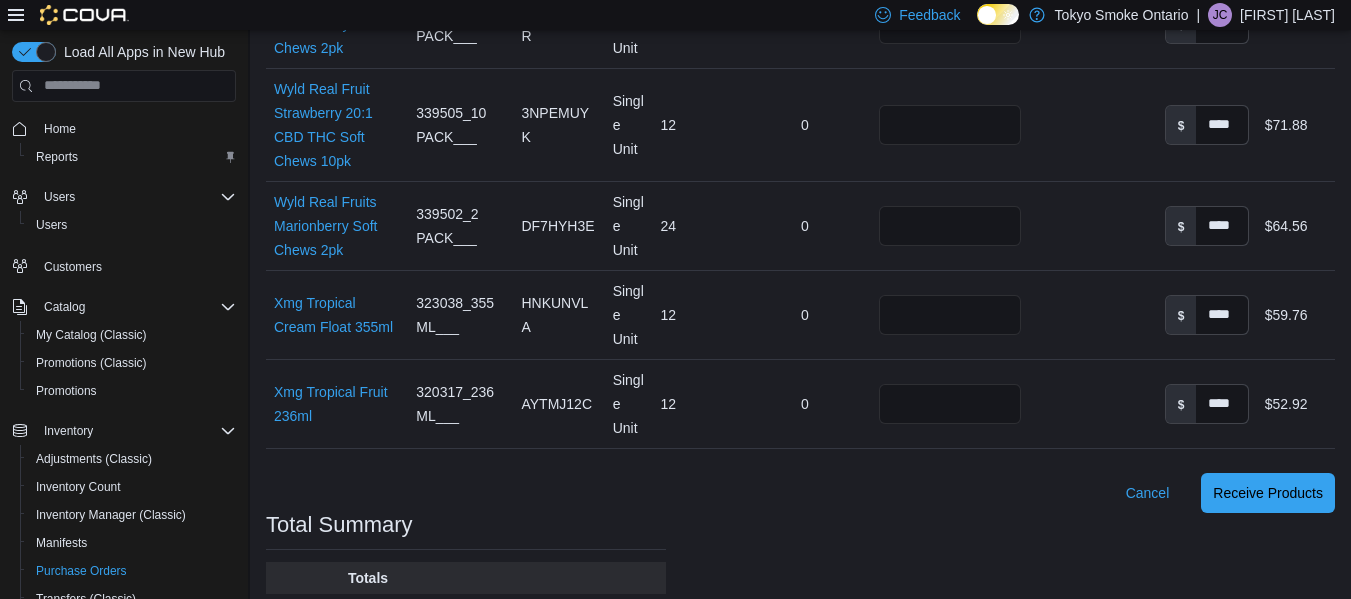 scroll, scrollTop: 13222, scrollLeft: 0, axis: vertical 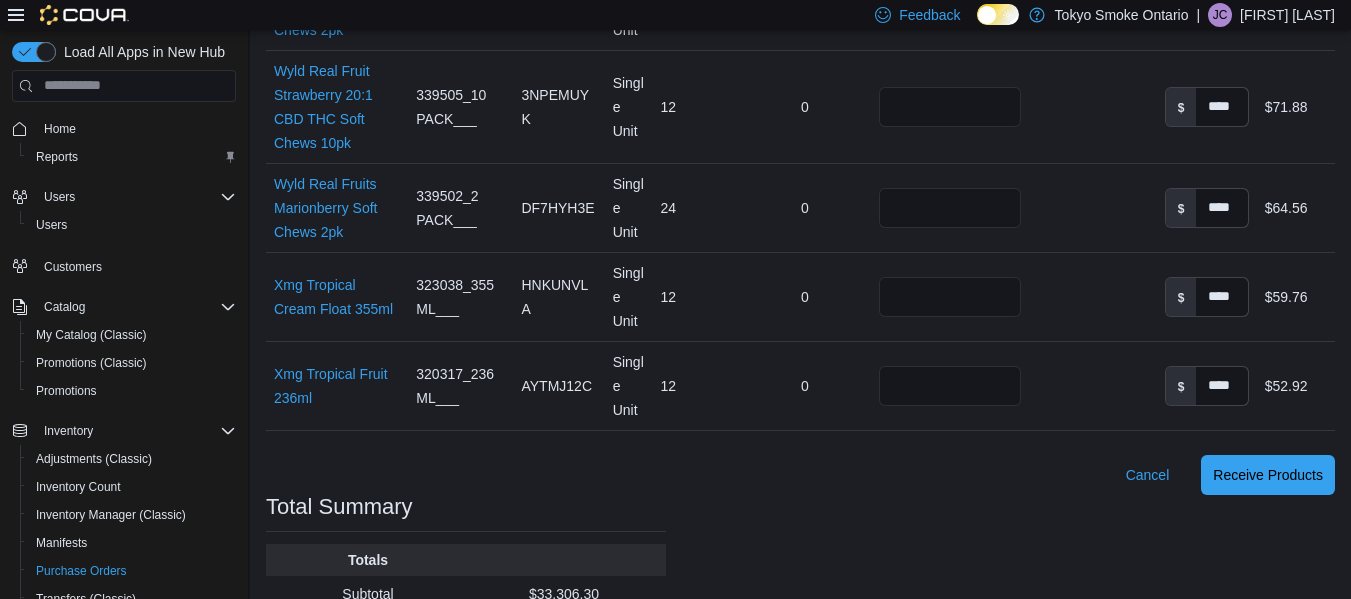 click on "Received Packages" at bounding box center [1092, 296] 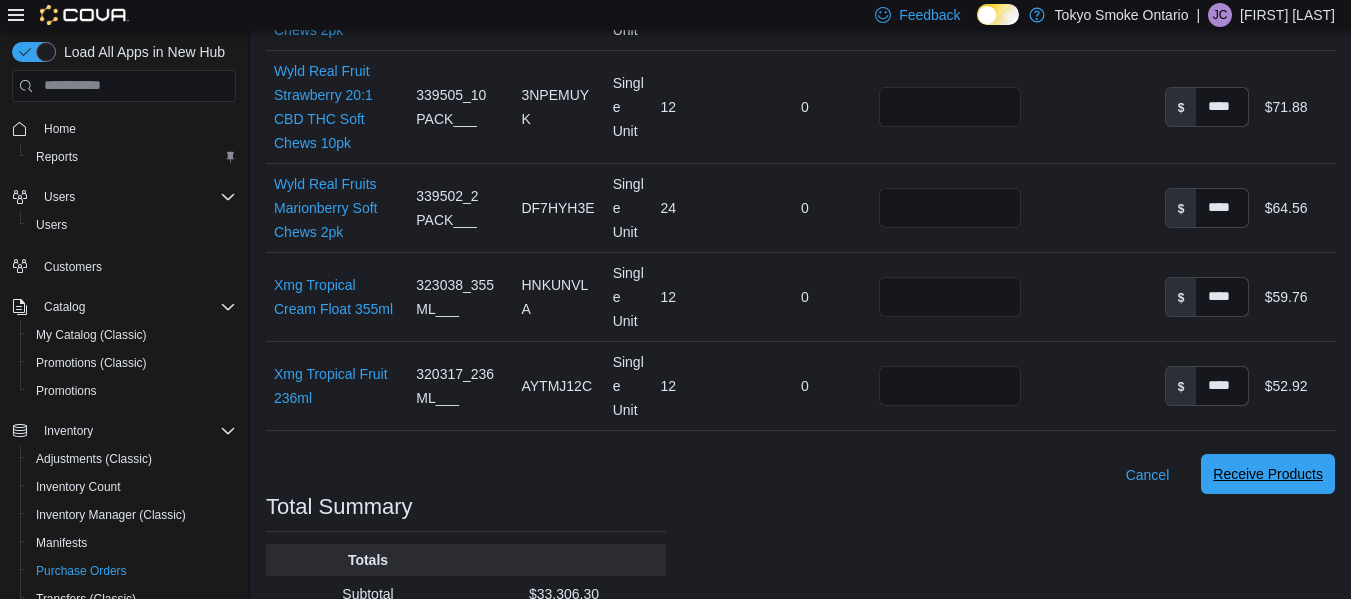 scroll, scrollTop: 13252, scrollLeft: 0, axis: vertical 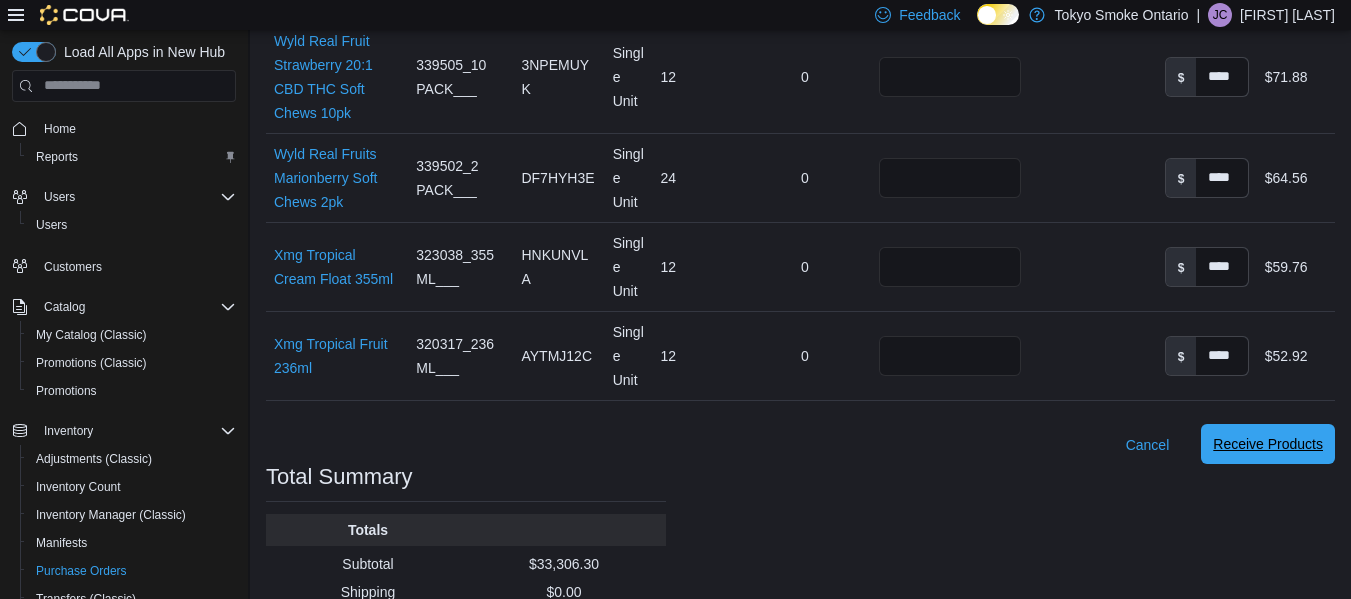 click on "Receive Products" at bounding box center (1268, 444) 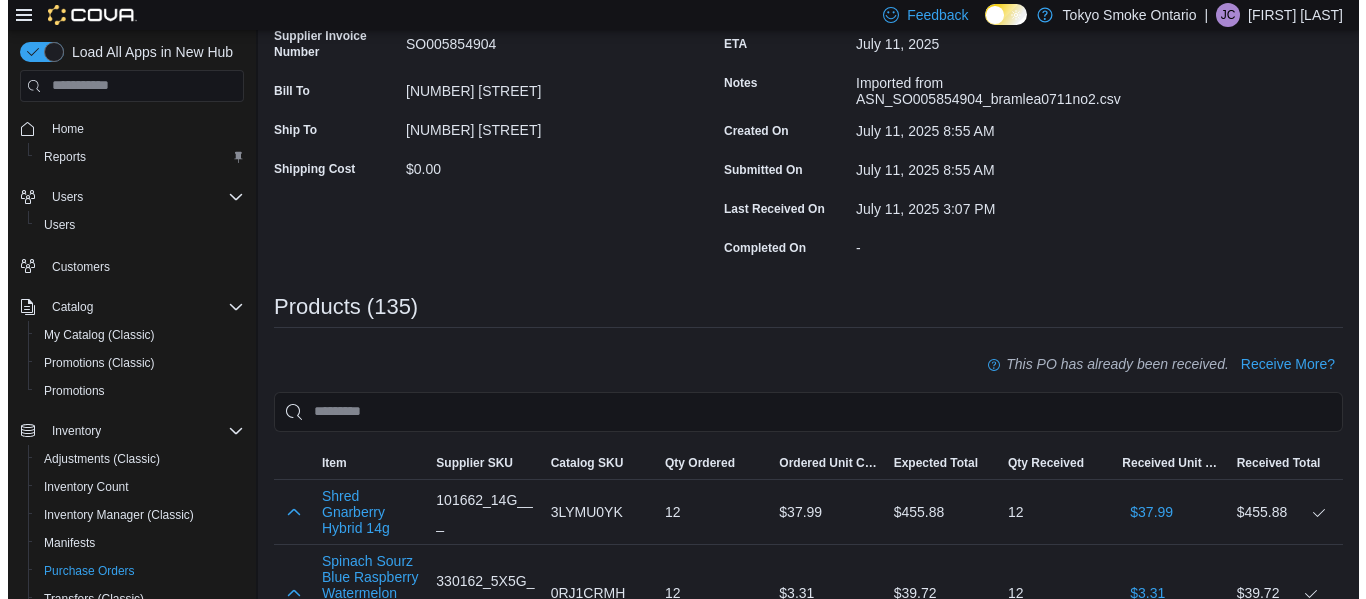 scroll, scrollTop: 0, scrollLeft: 0, axis: both 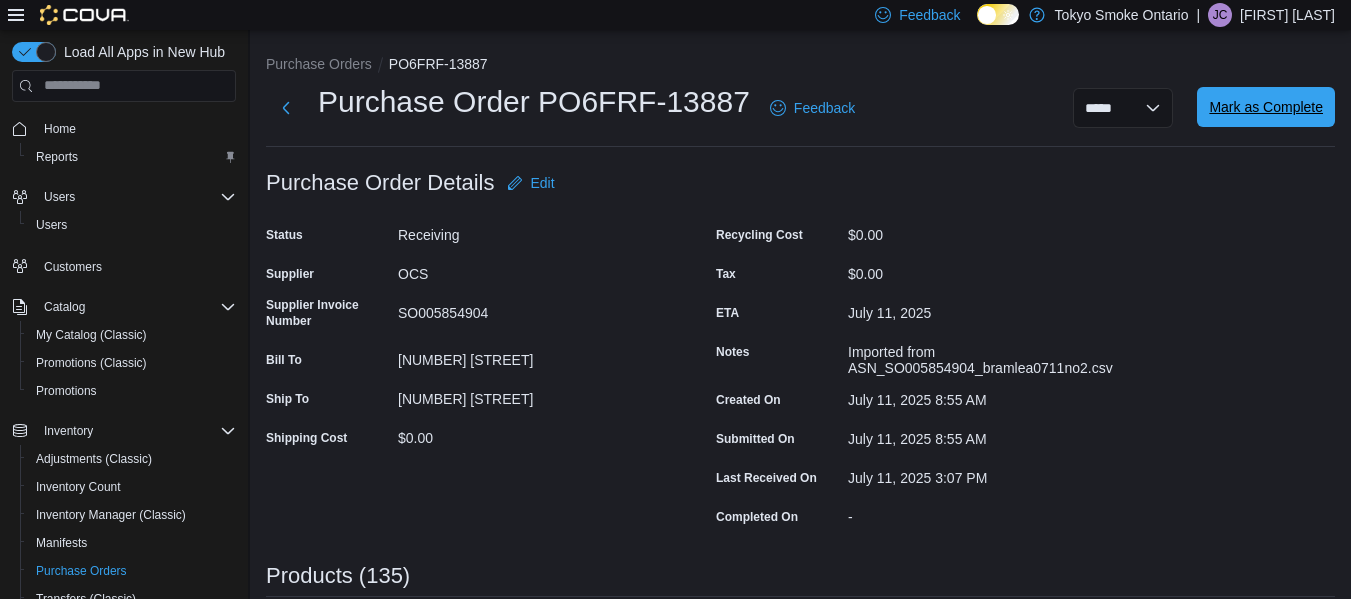 click on "Mark as Complete" at bounding box center (1266, 107) 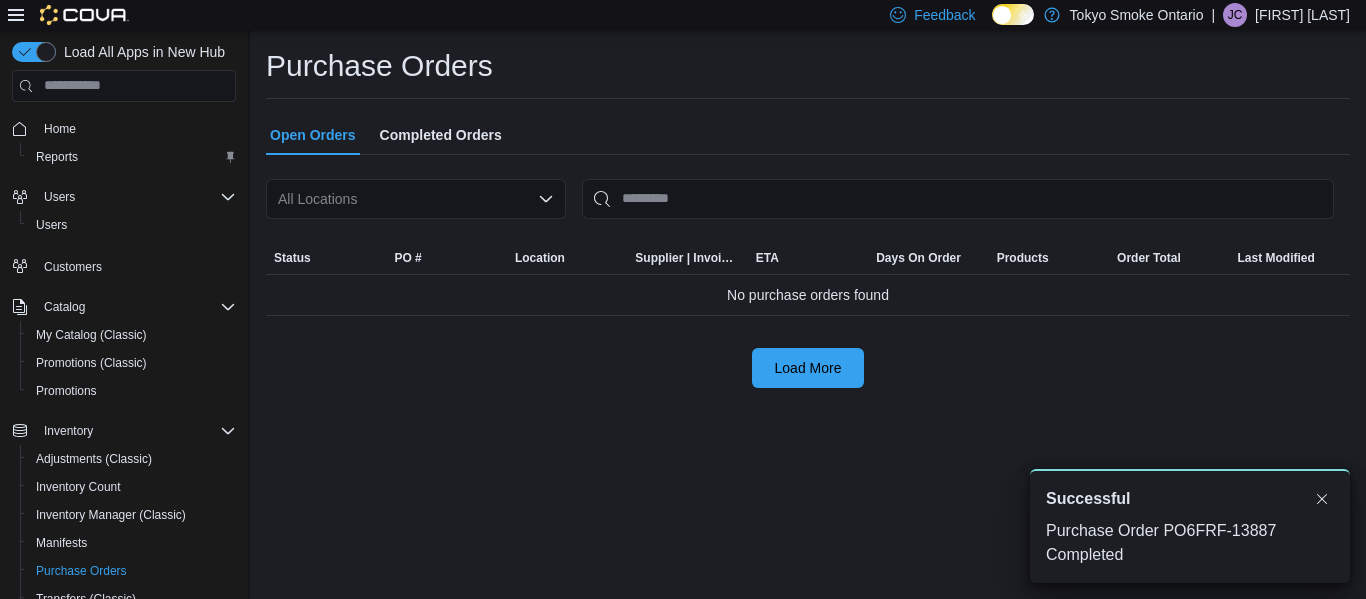 scroll, scrollTop: 0, scrollLeft: 0, axis: both 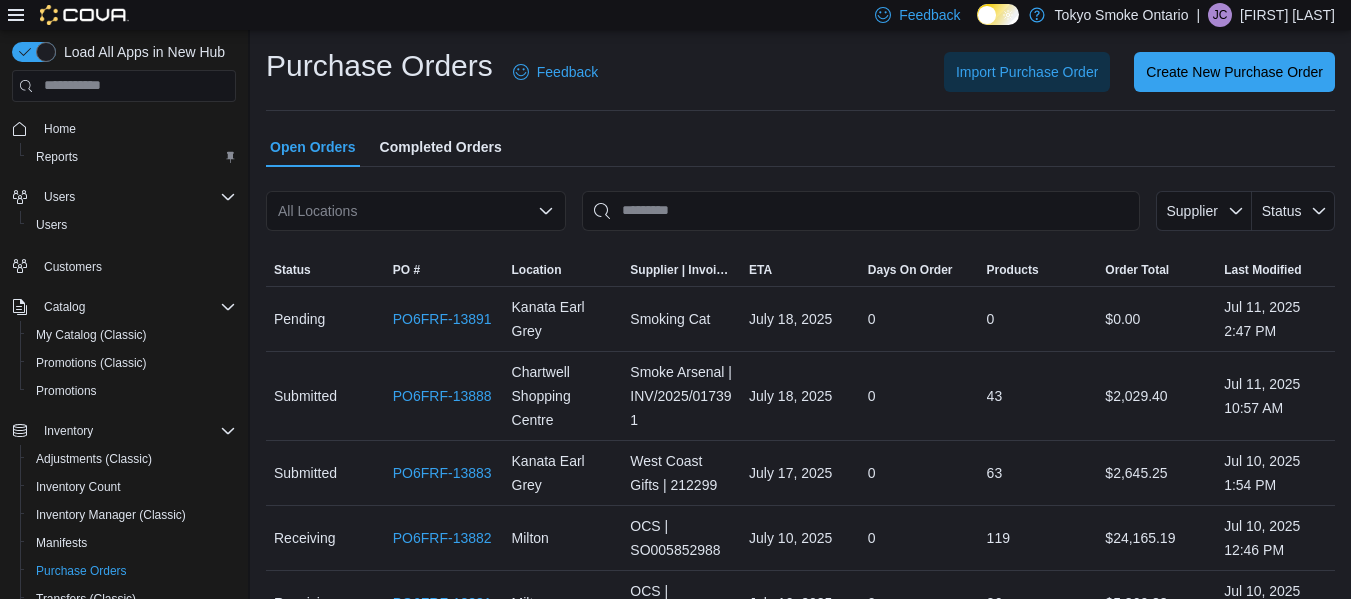click 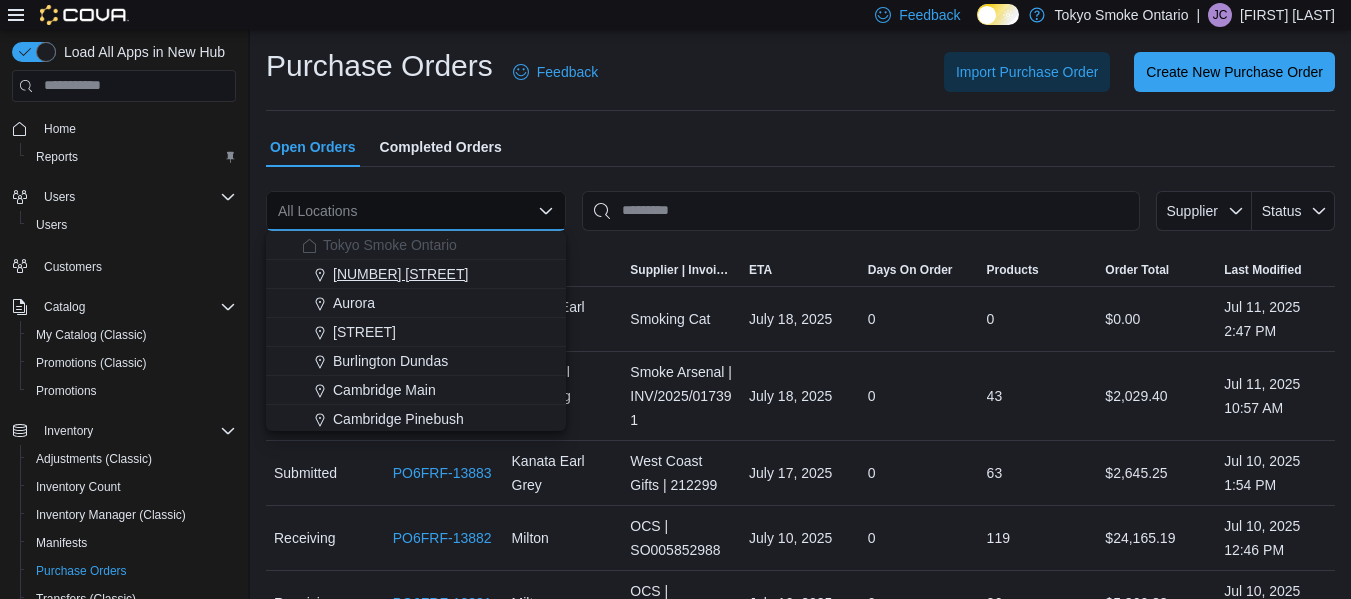 click on "[NUMBER] [STREET]" at bounding box center (400, 274) 